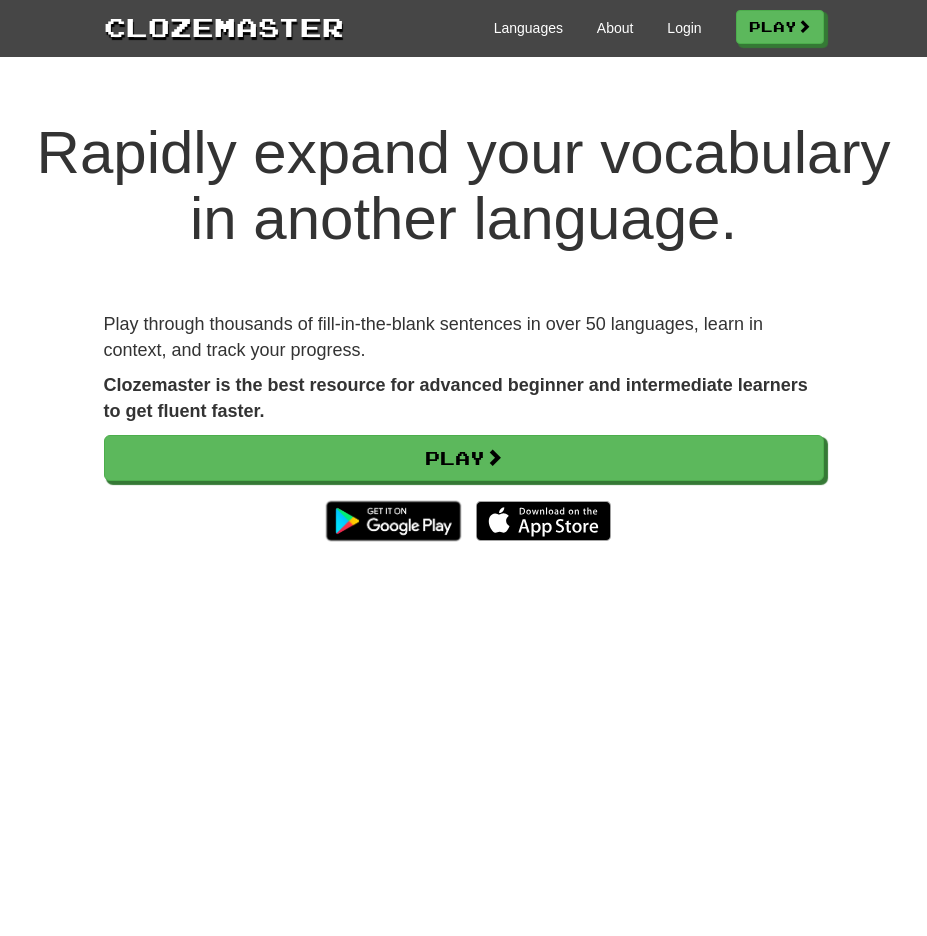 scroll, scrollTop: 0, scrollLeft: 0, axis: both 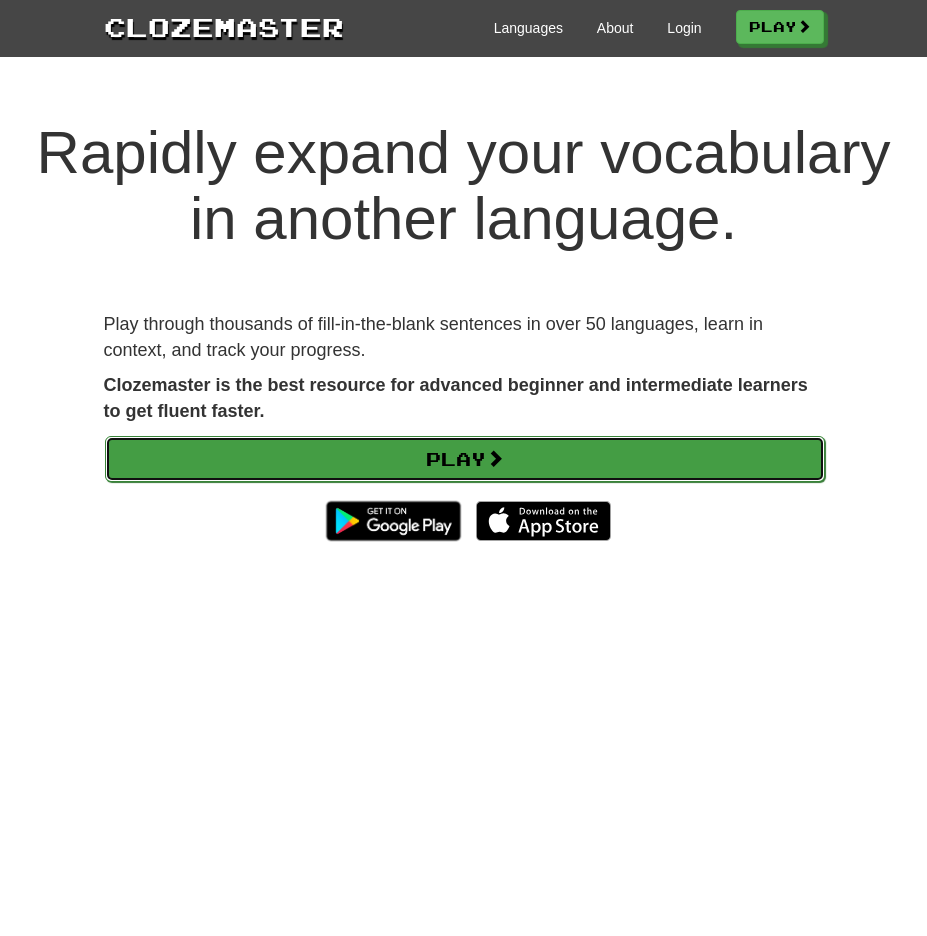 click on "Play" at bounding box center [465, 459] 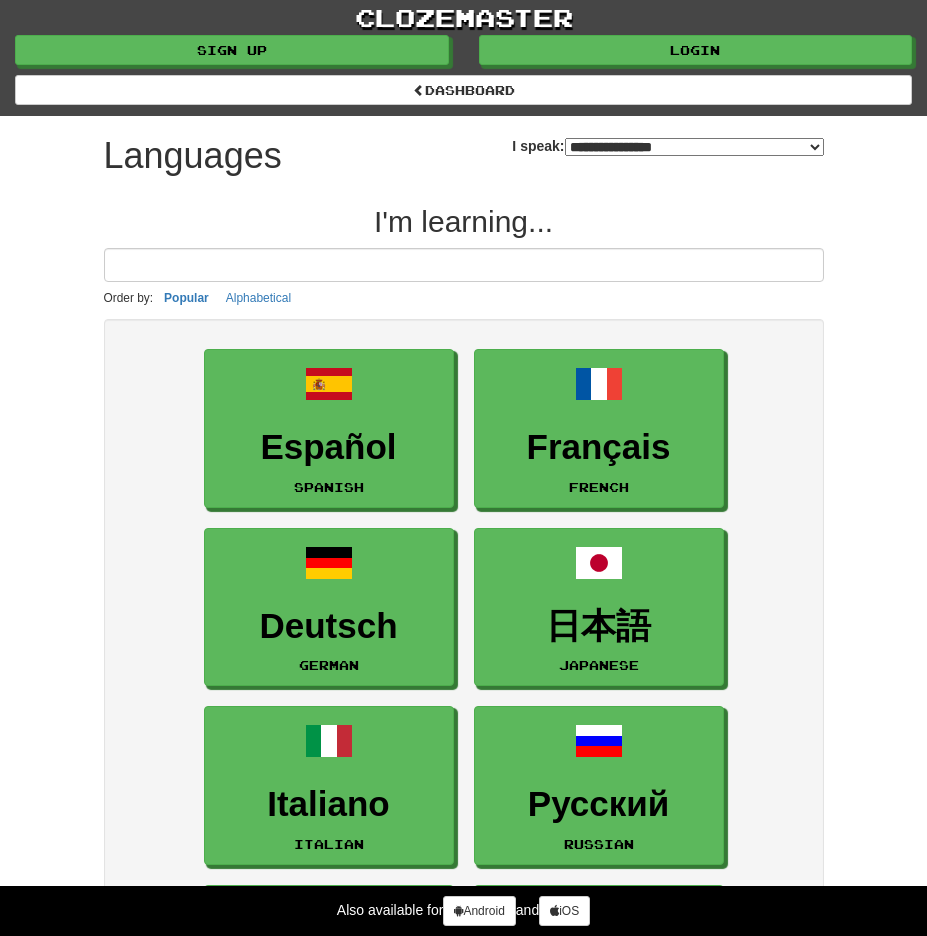 select on "*******" 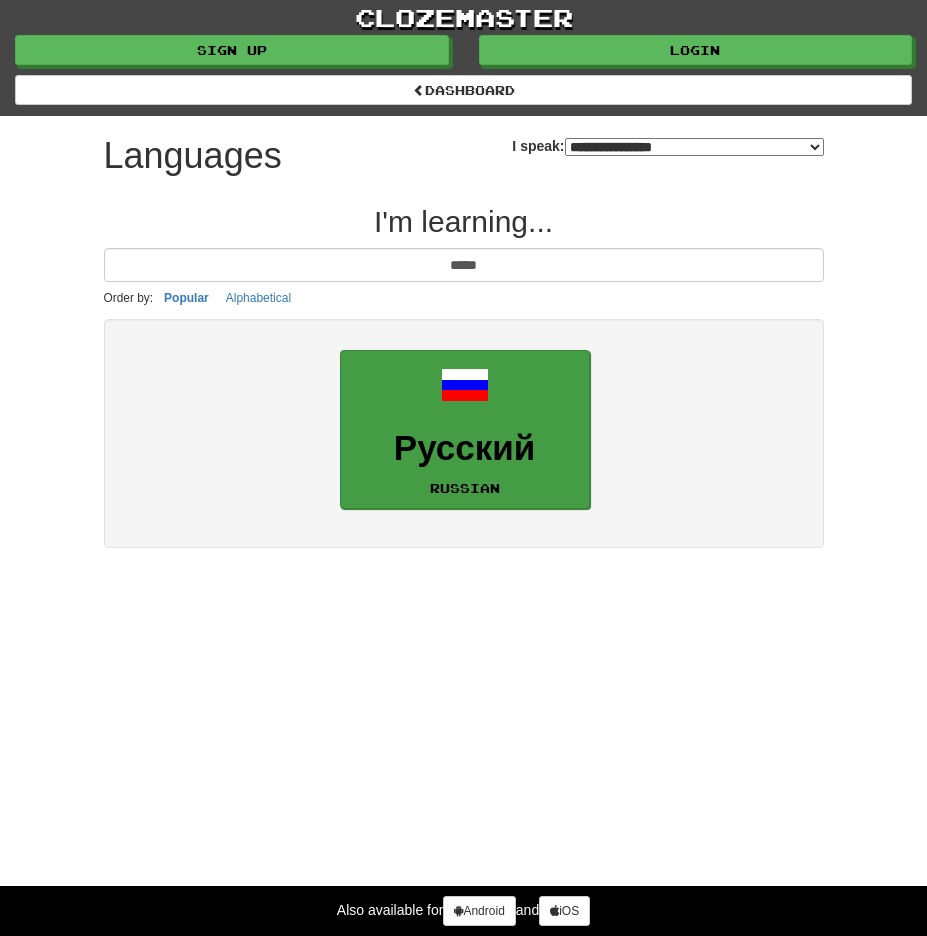 type on "*****" 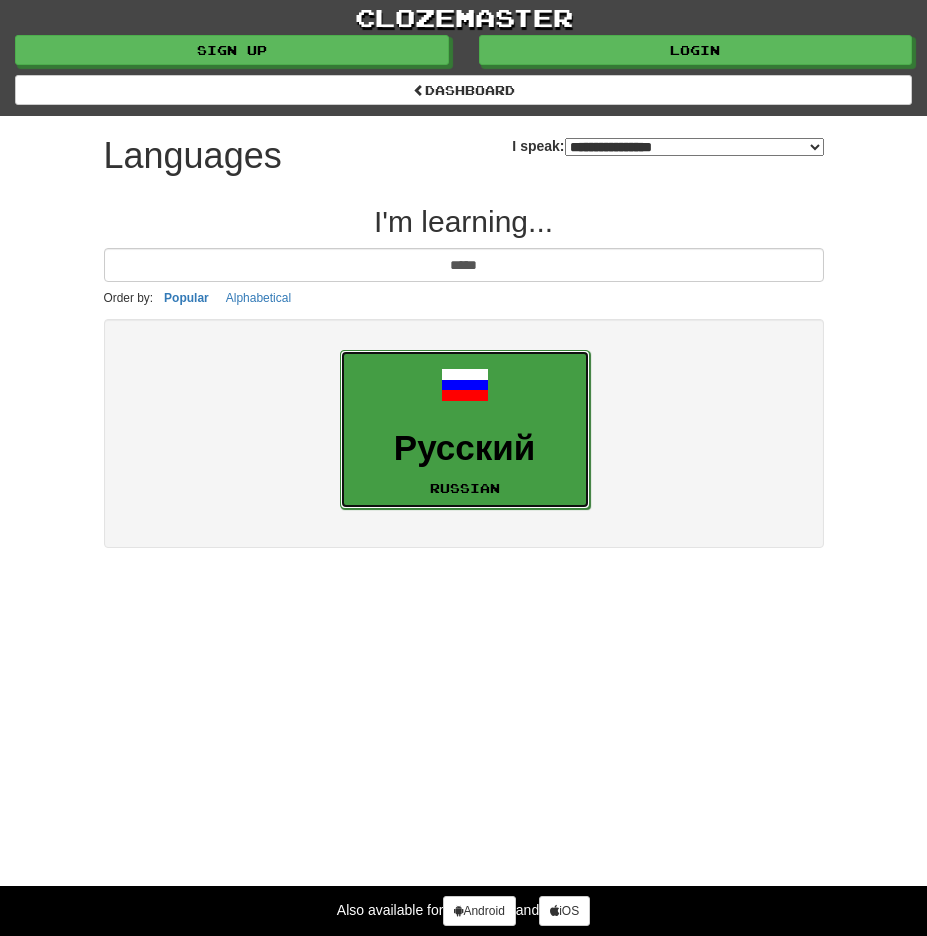 click on "Русский" at bounding box center (465, 448) 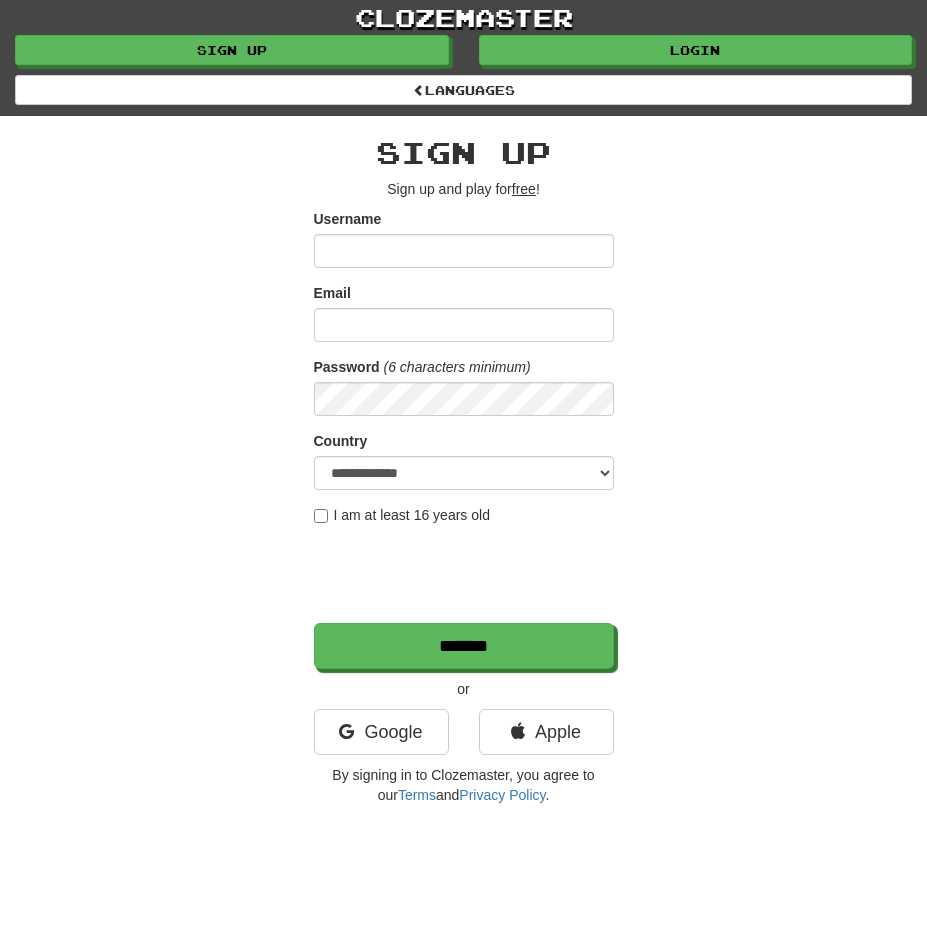 scroll, scrollTop: 0, scrollLeft: 0, axis: both 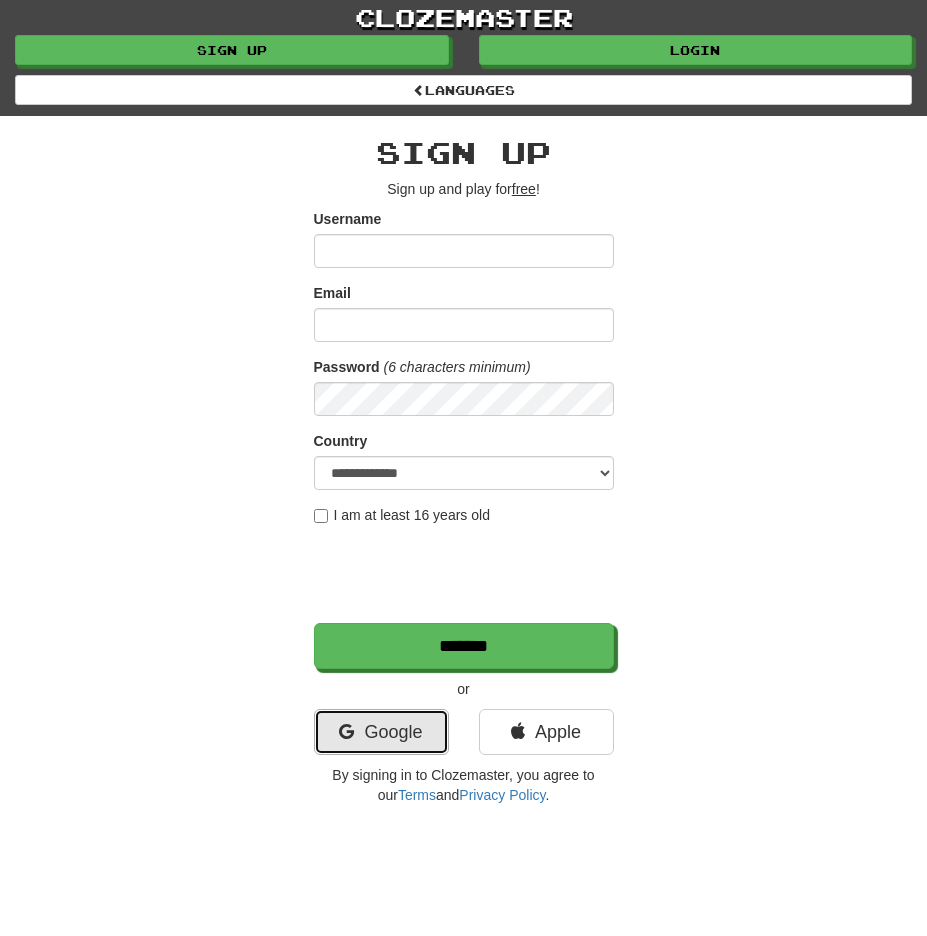 click on "Google" at bounding box center (381, 732) 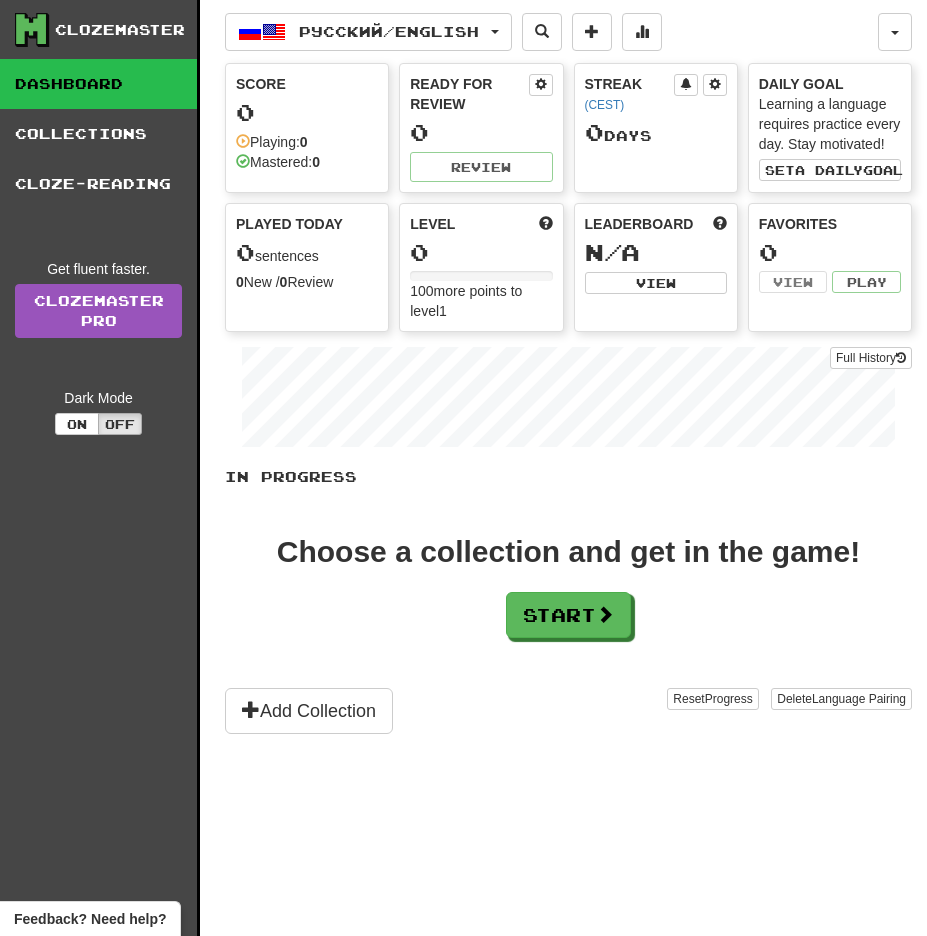 scroll, scrollTop: 0, scrollLeft: 0, axis: both 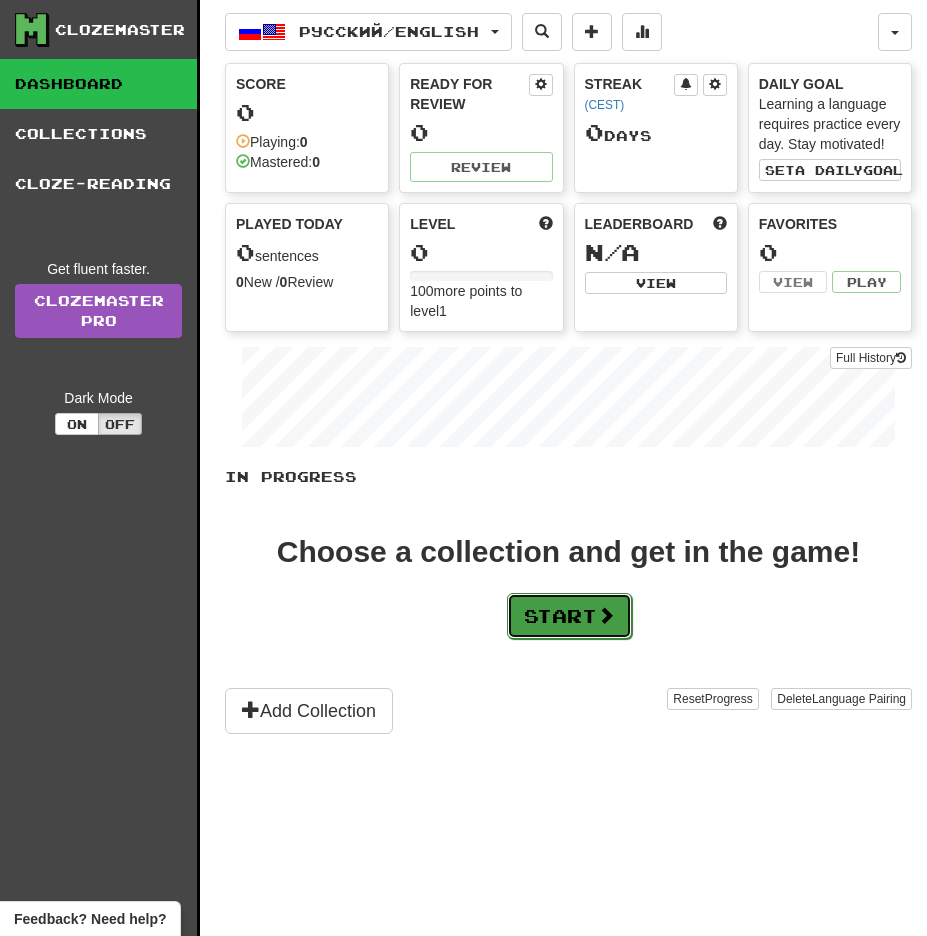 click at bounding box center [606, 615] 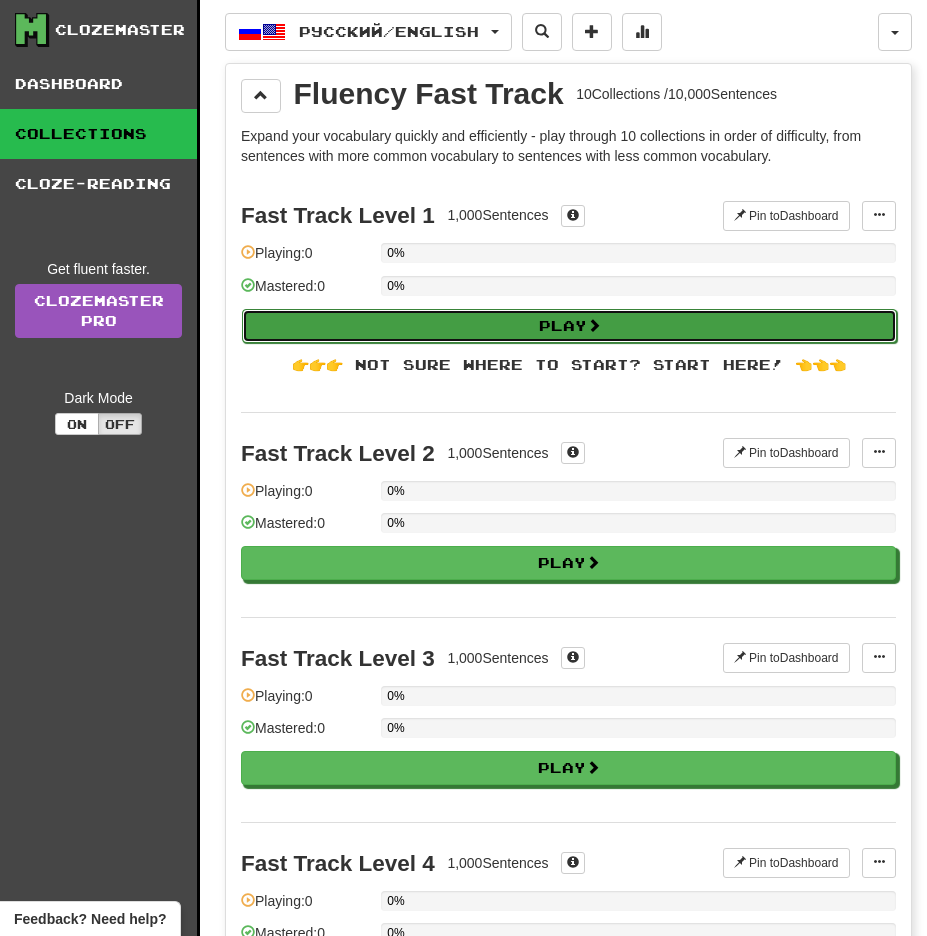 click on "Play" at bounding box center (569, 326) 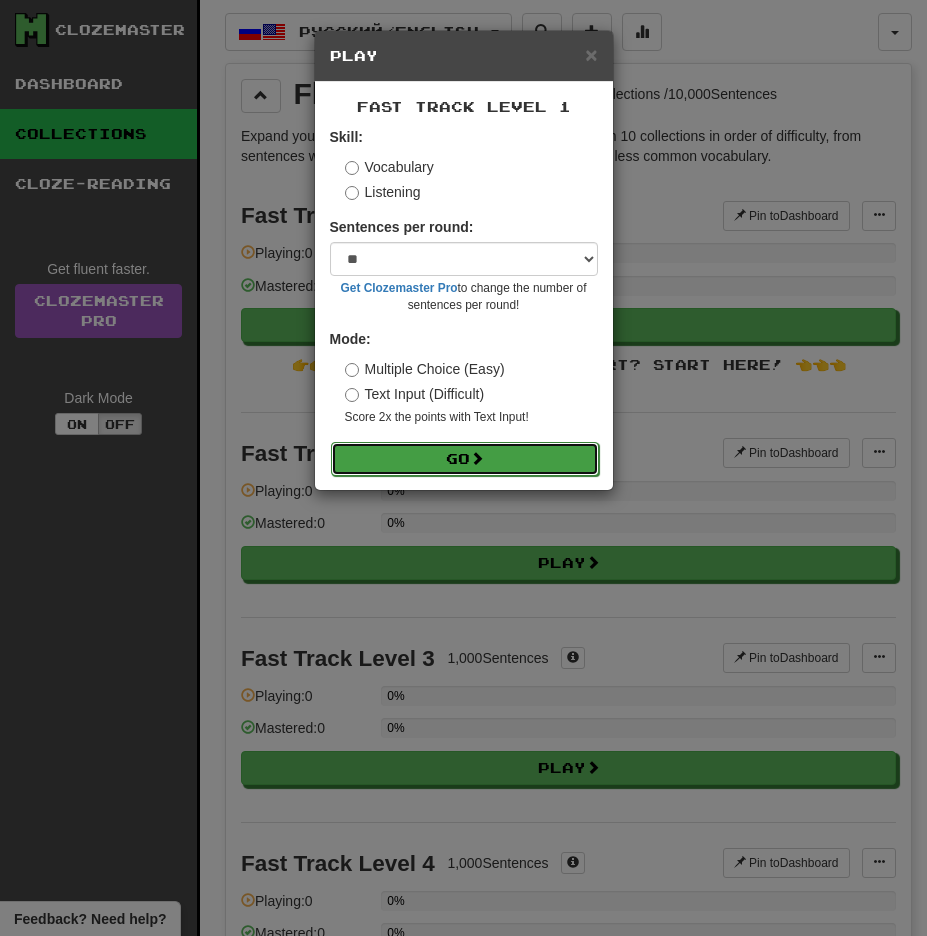 click on "Go" at bounding box center [465, 459] 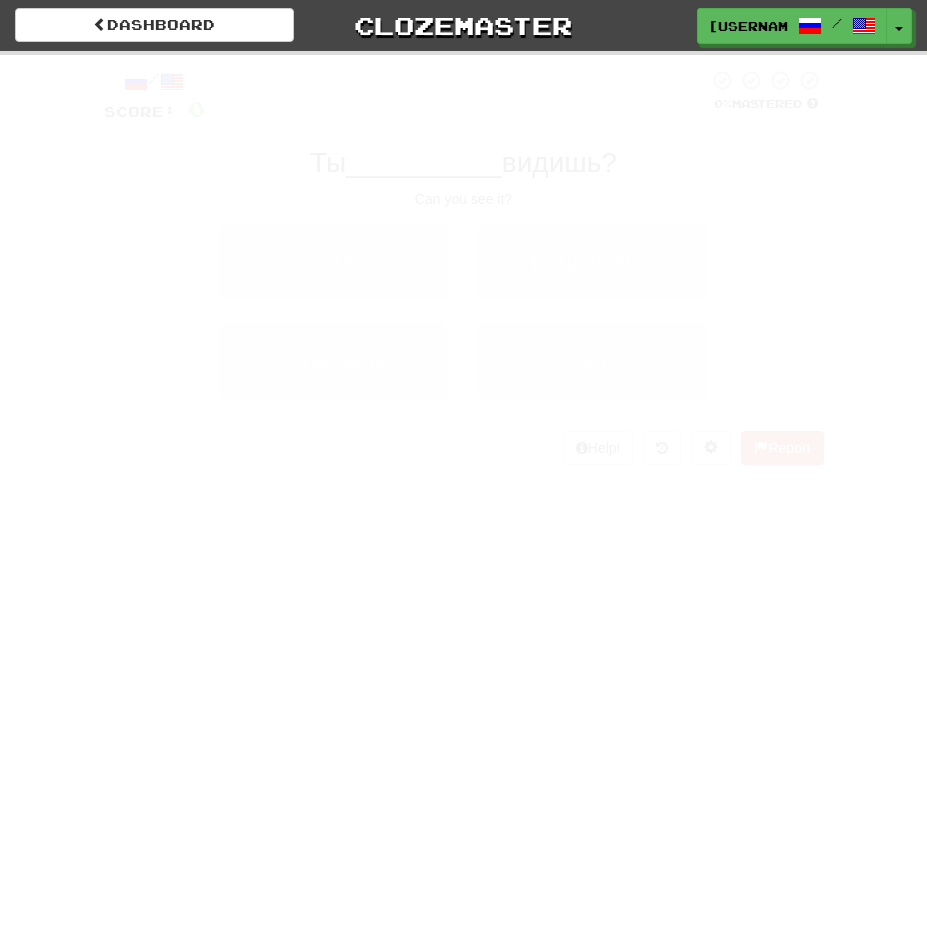 scroll, scrollTop: 0, scrollLeft: 0, axis: both 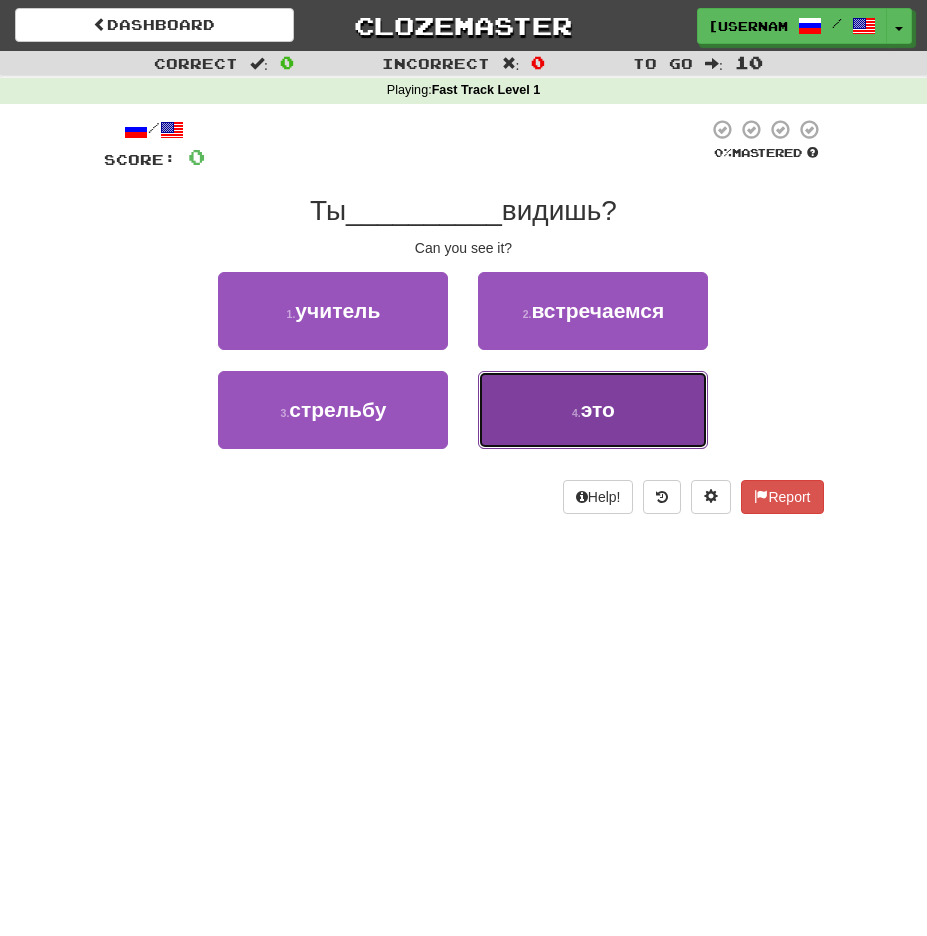 click on "4 .  это" at bounding box center (593, 410) 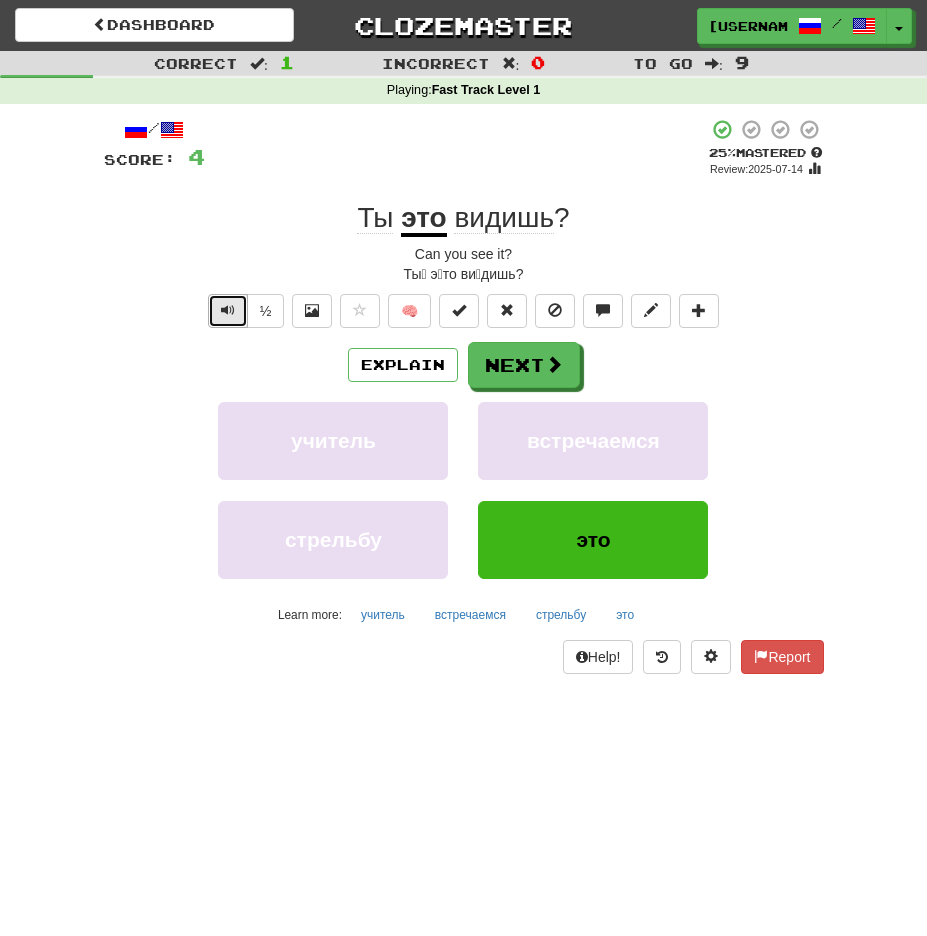 click at bounding box center (228, 311) 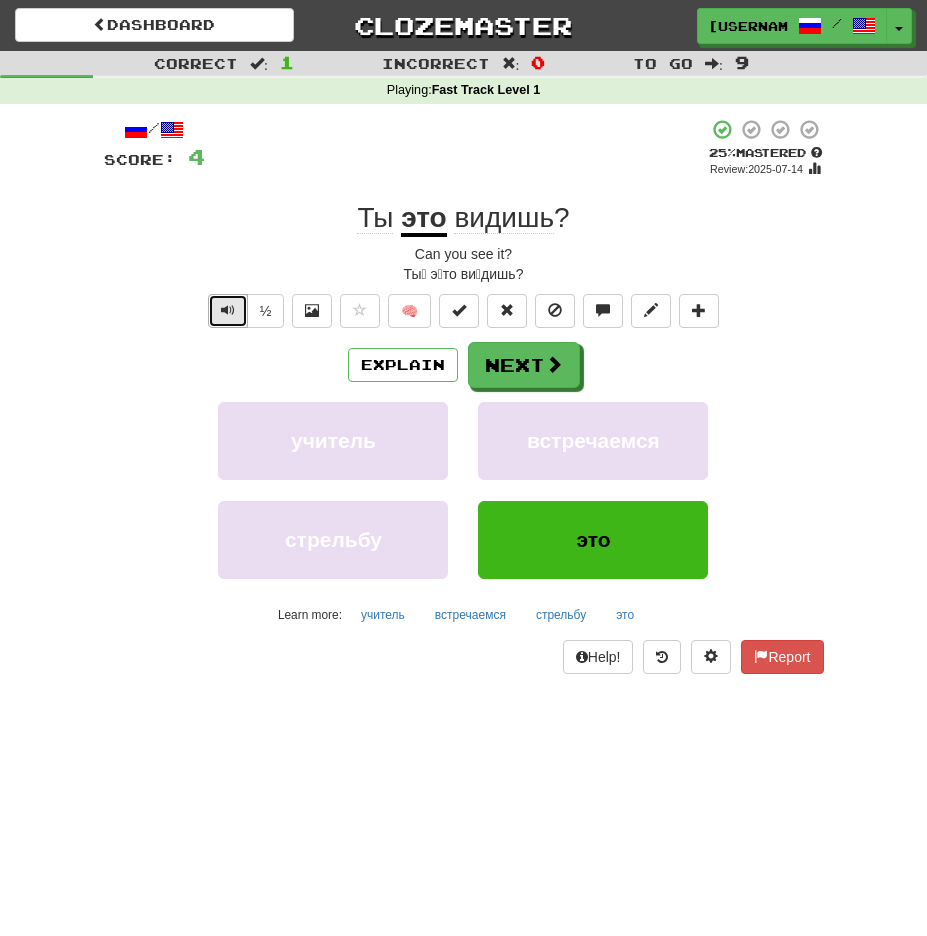 click at bounding box center [228, 311] 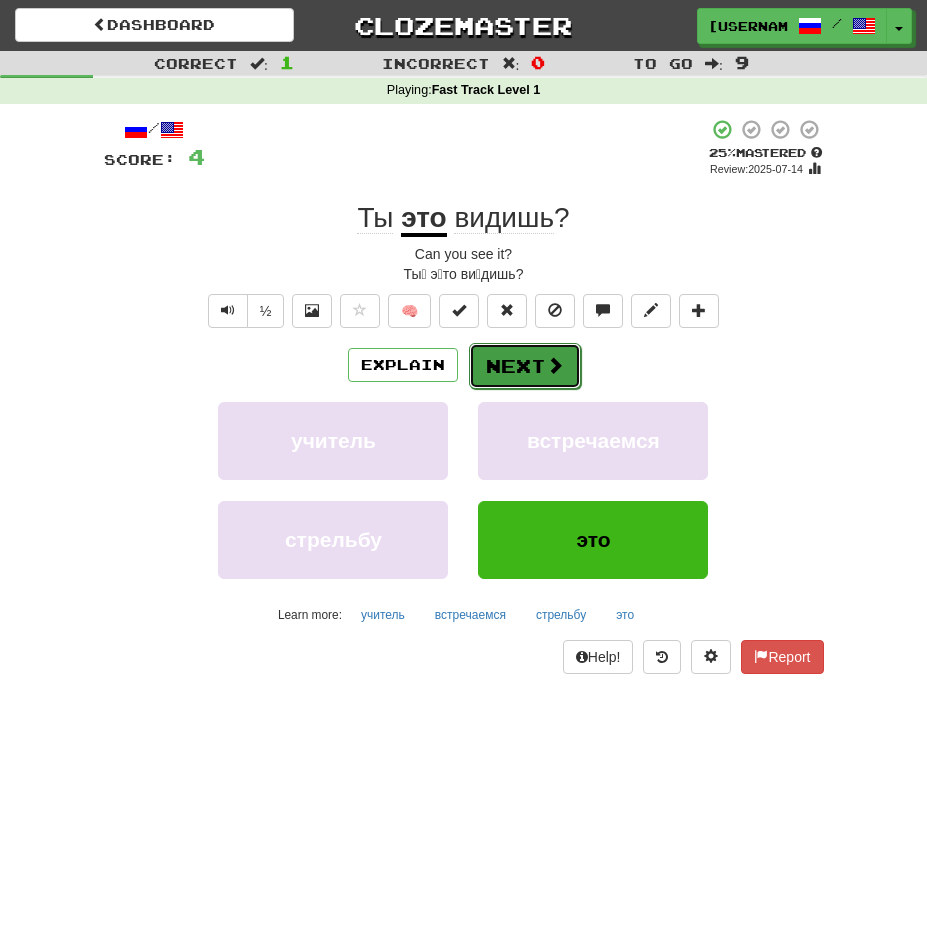 click on "Next" at bounding box center [525, 366] 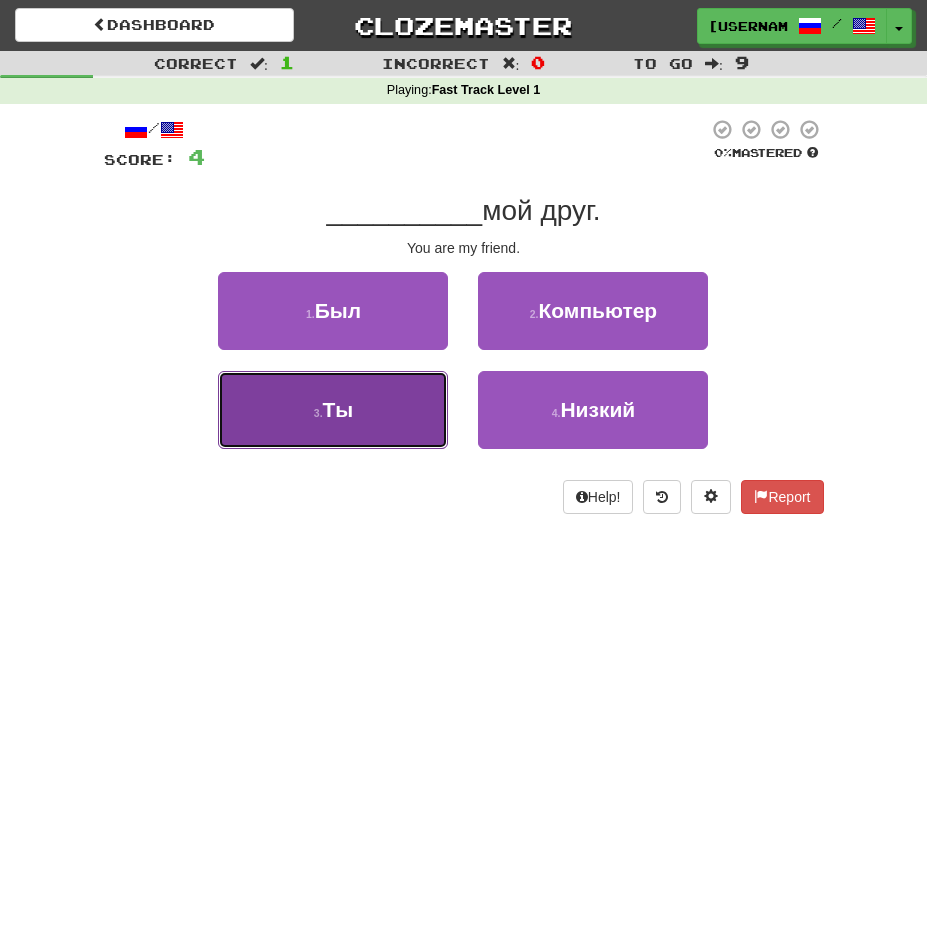 click on "3 .  Ты" at bounding box center (333, 410) 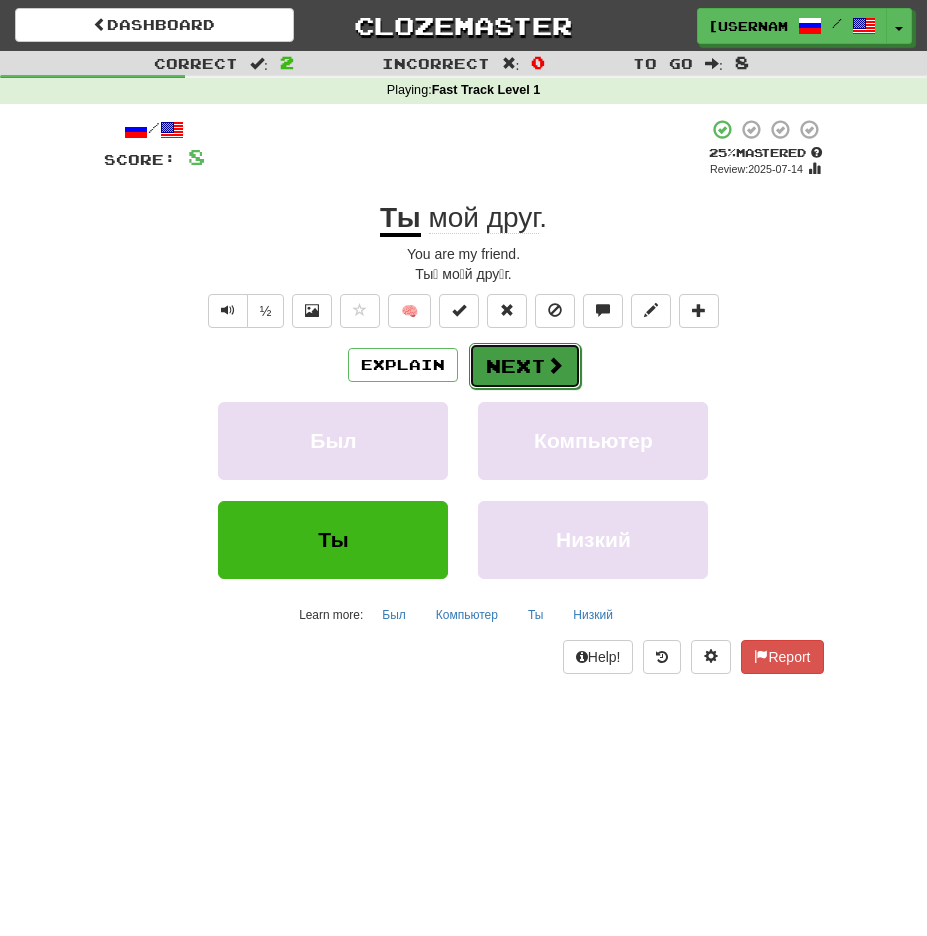 click on "Next" at bounding box center (525, 366) 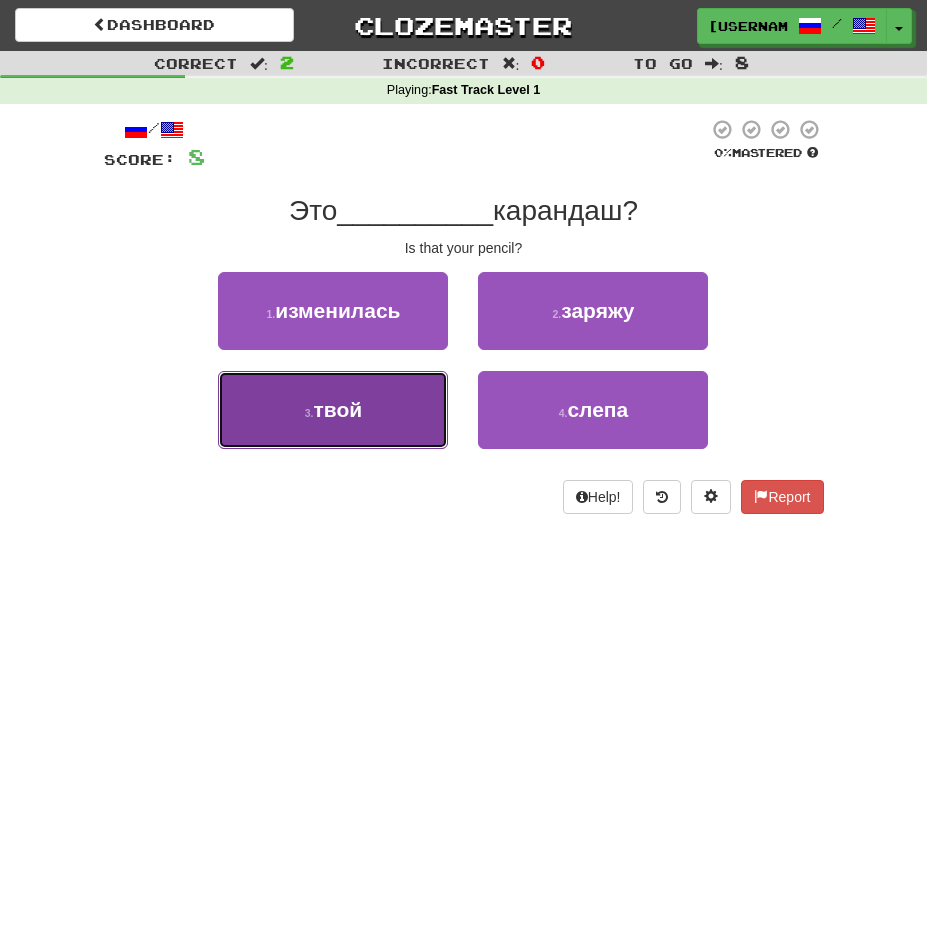 click on "3 .  твой" at bounding box center (333, 410) 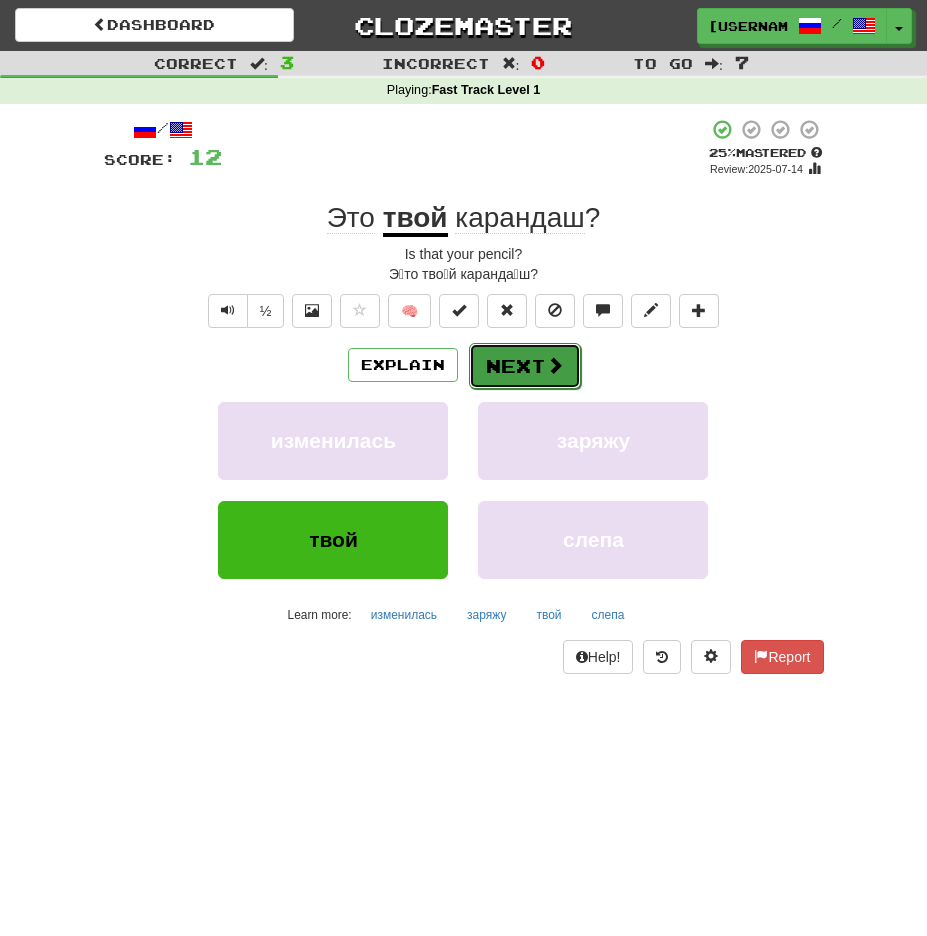click at bounding box center (555, 365) 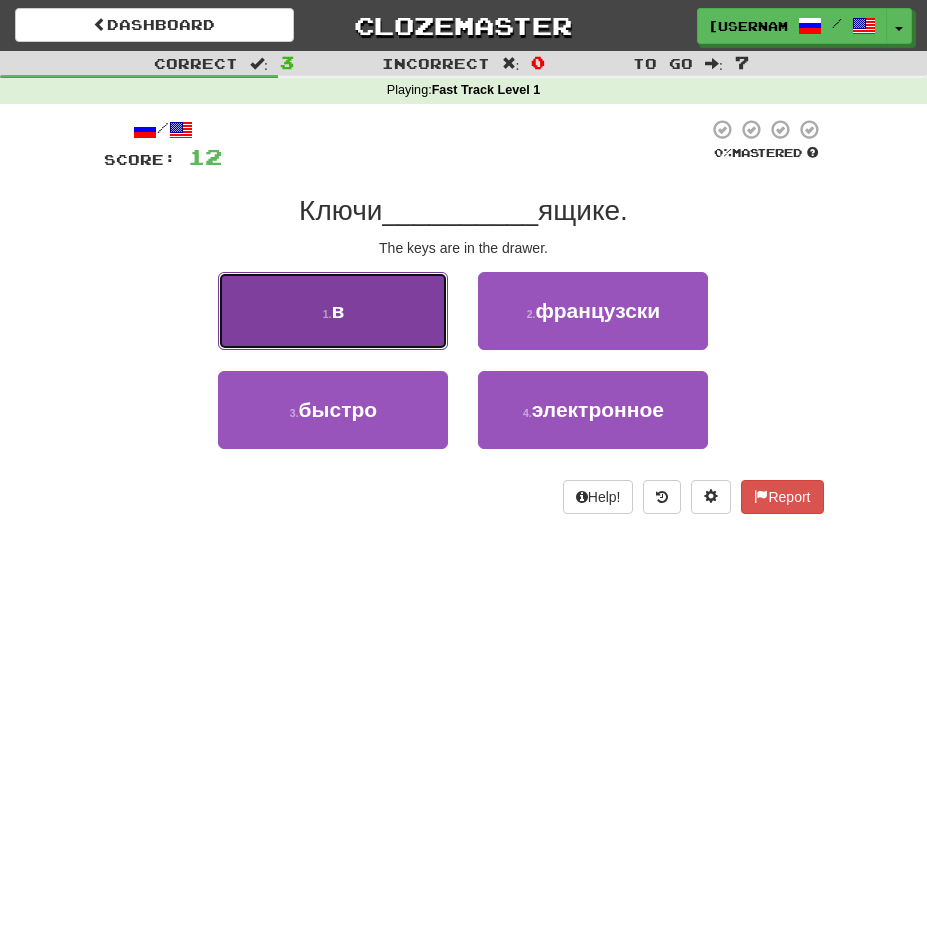 click on "1 .  в" at bounding box center (333, 311) 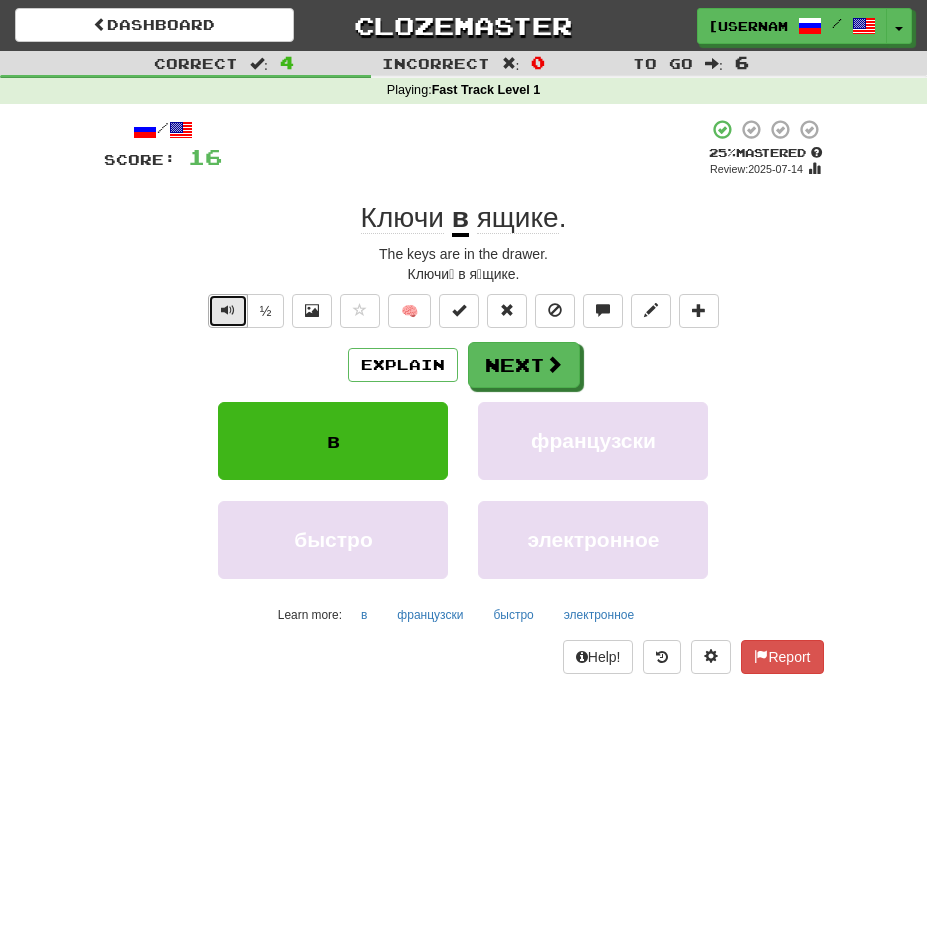 click at bounding box center [228, 311] 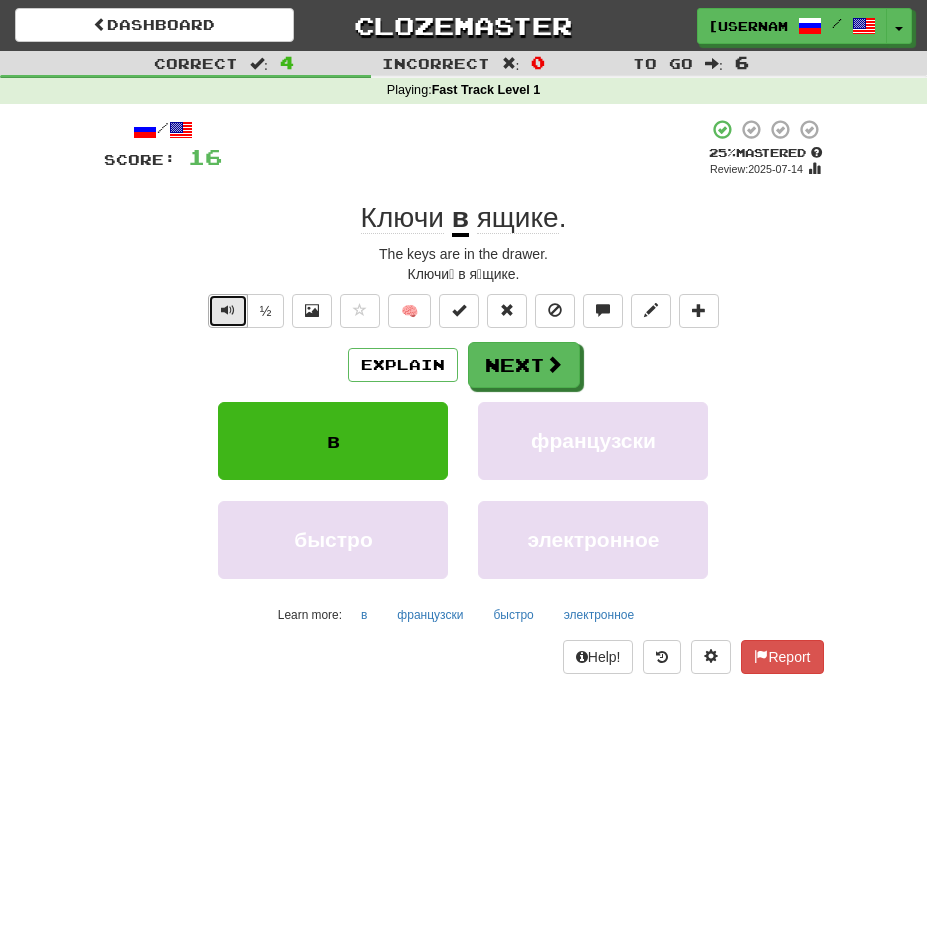 click at bounding box center [228, 311] 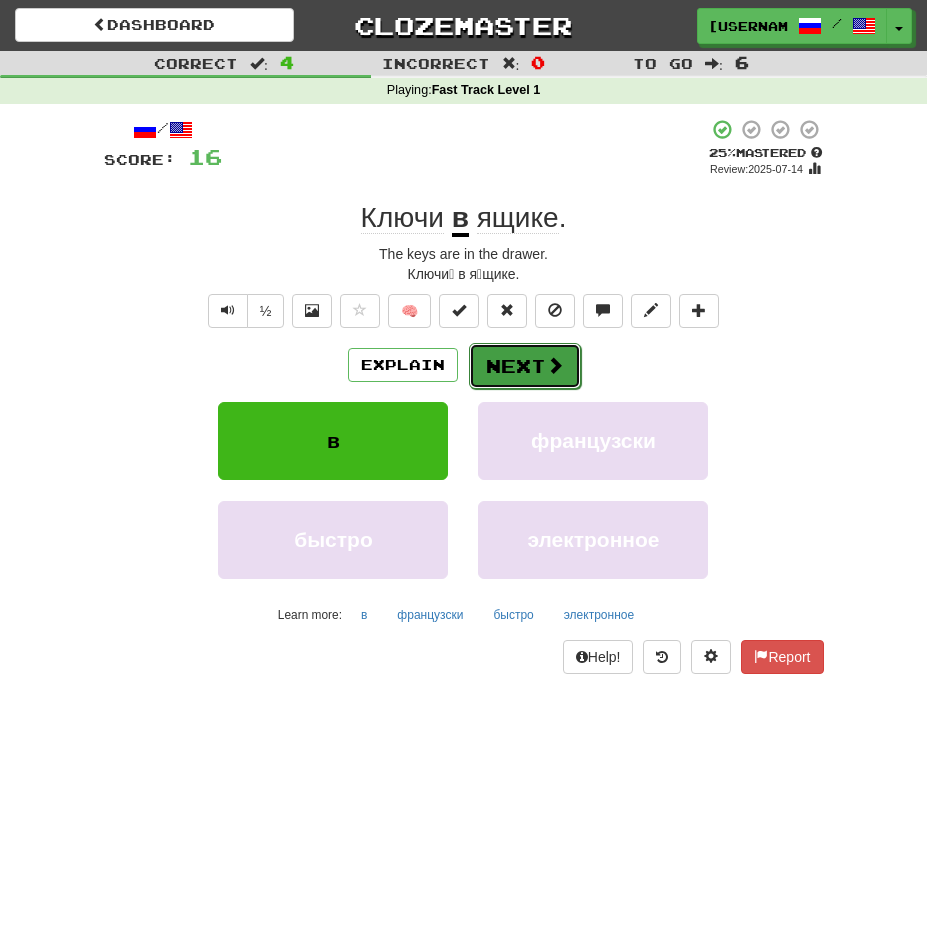 click on "Next" at bounding box center [525, 366] 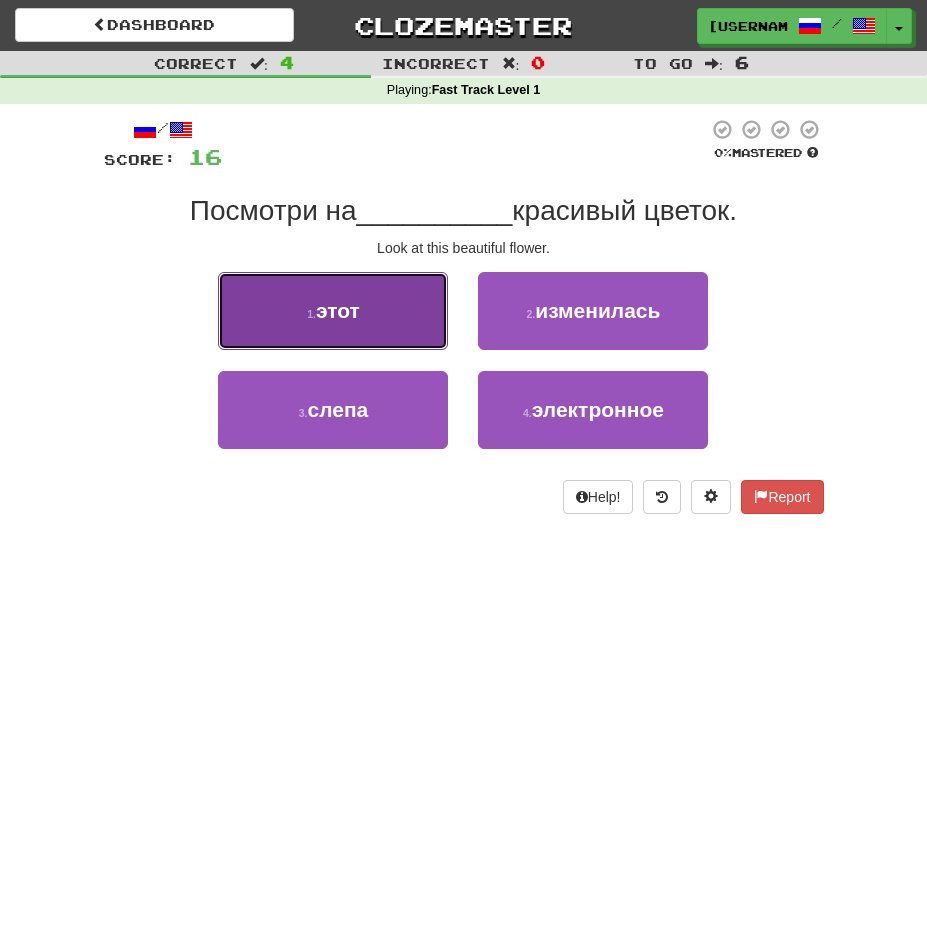 click on "1 .  этот" at bounding box center [333, 311] 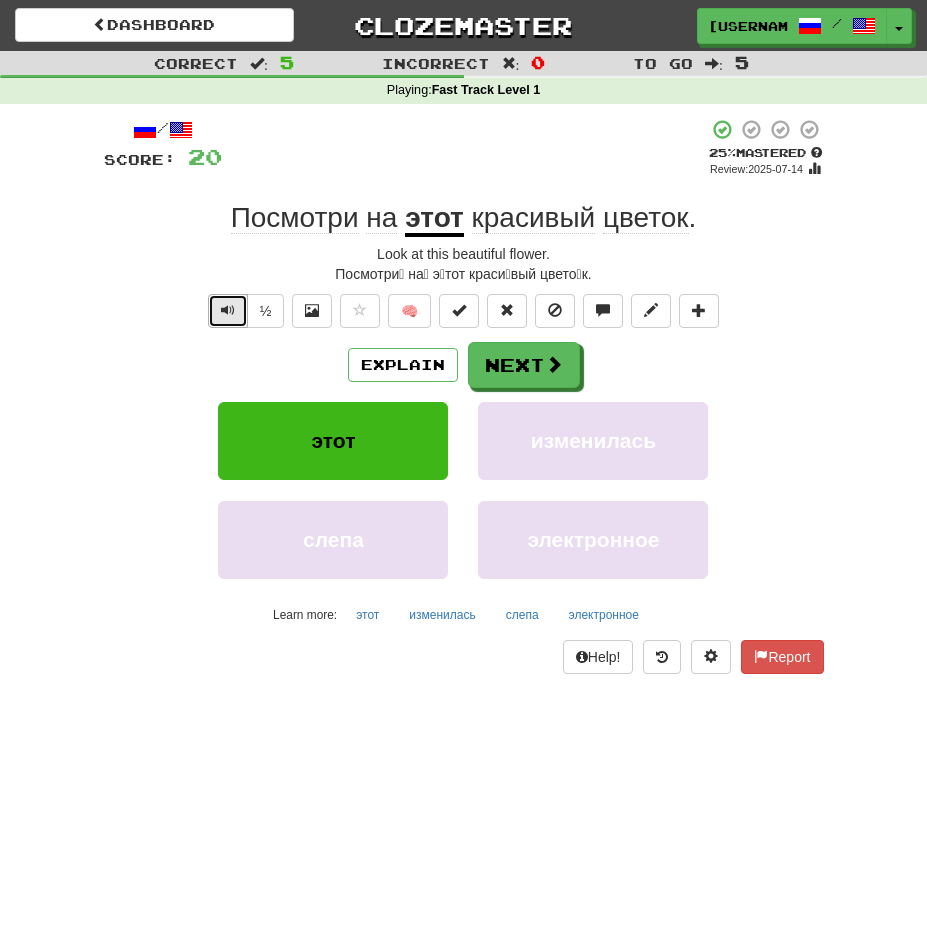click at bounding box center [228, 311] 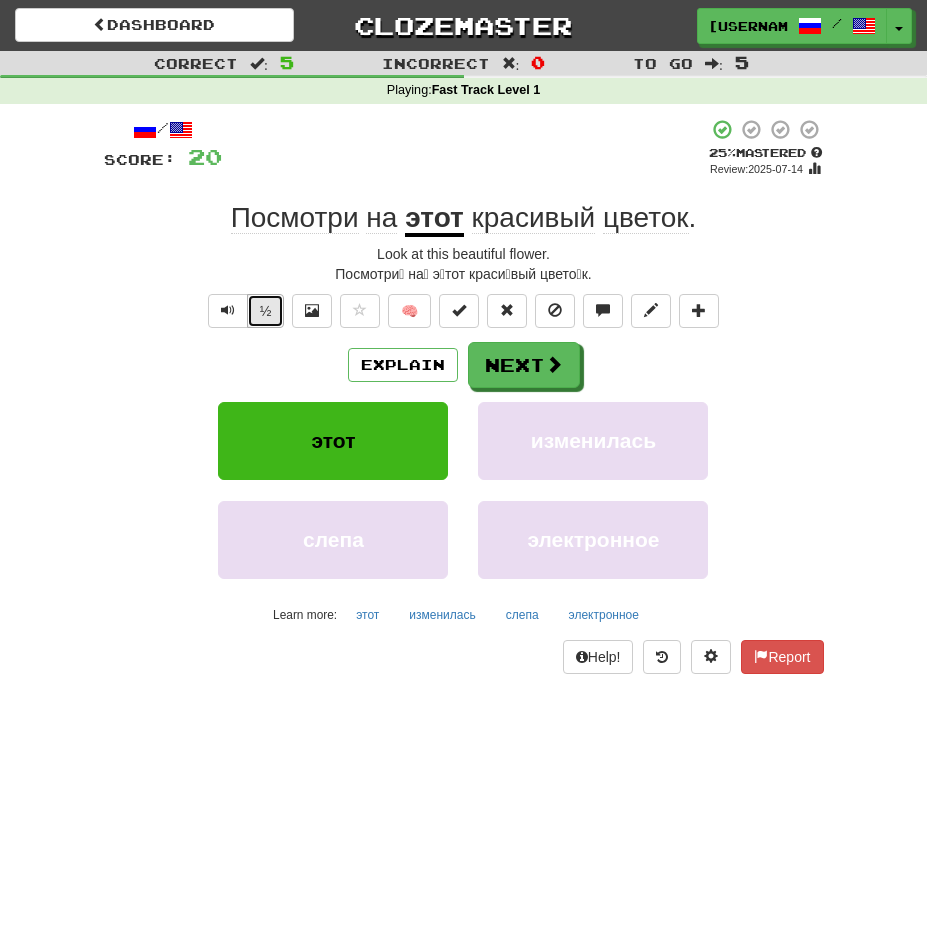 click on "½" at bounding box center (266, 311) 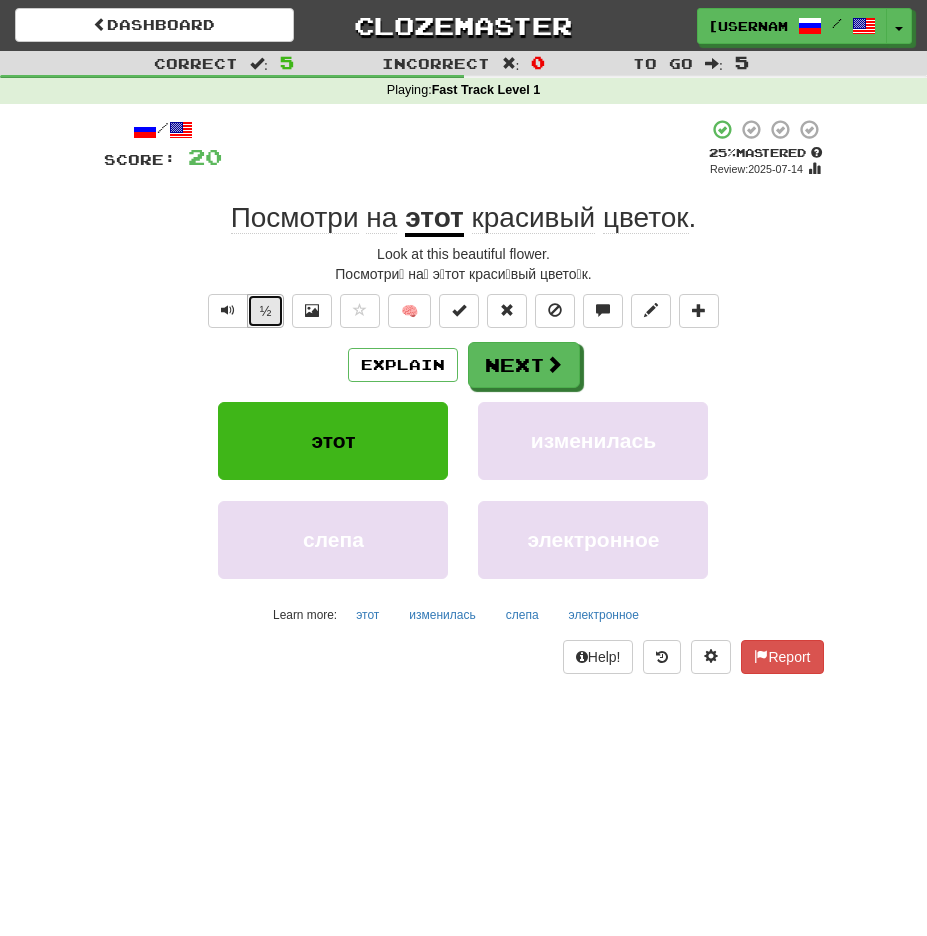 click on "½" at bounding box center [266, 311] 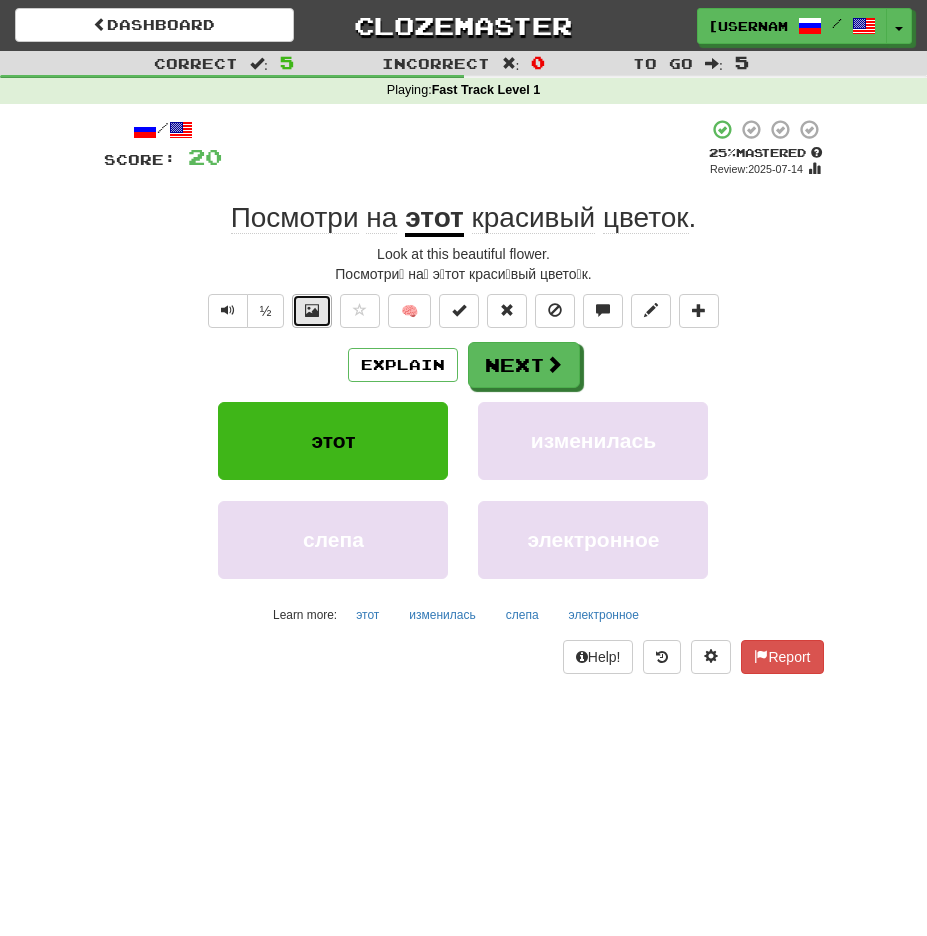 click at bounding box center (312, 311) 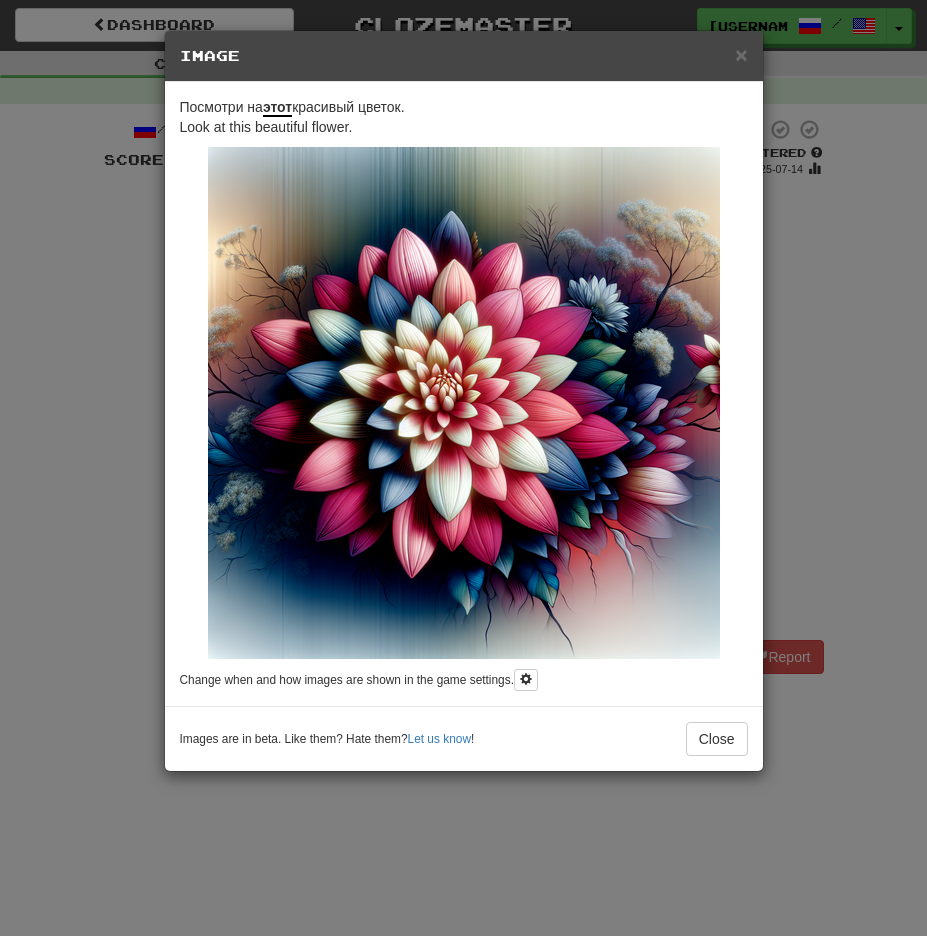 click on "× Image Посмотри на  этот  красивый цветок. Look at this beautiful flower. Change when and how images are shown in the game settings.  Images are in beta. Like them? Hate them?  Let us know ! Close" at bounding box center (463, 468) 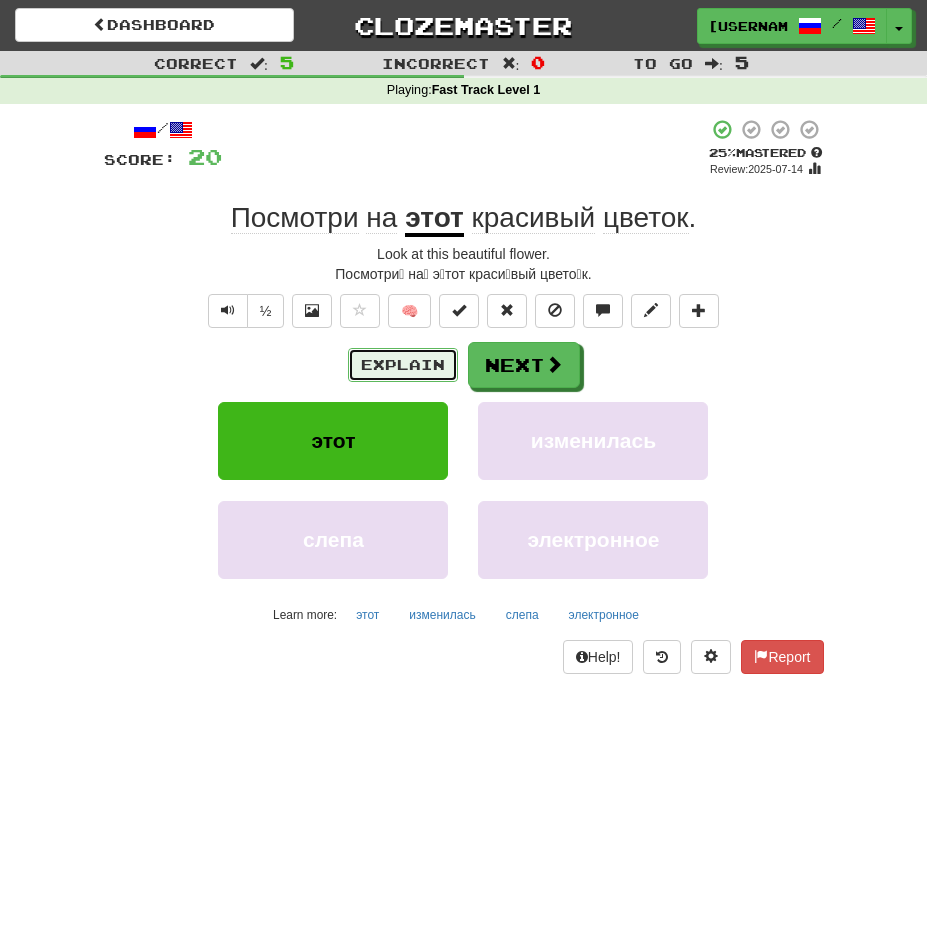 click on "Explain" at bounding box center (403, 365) 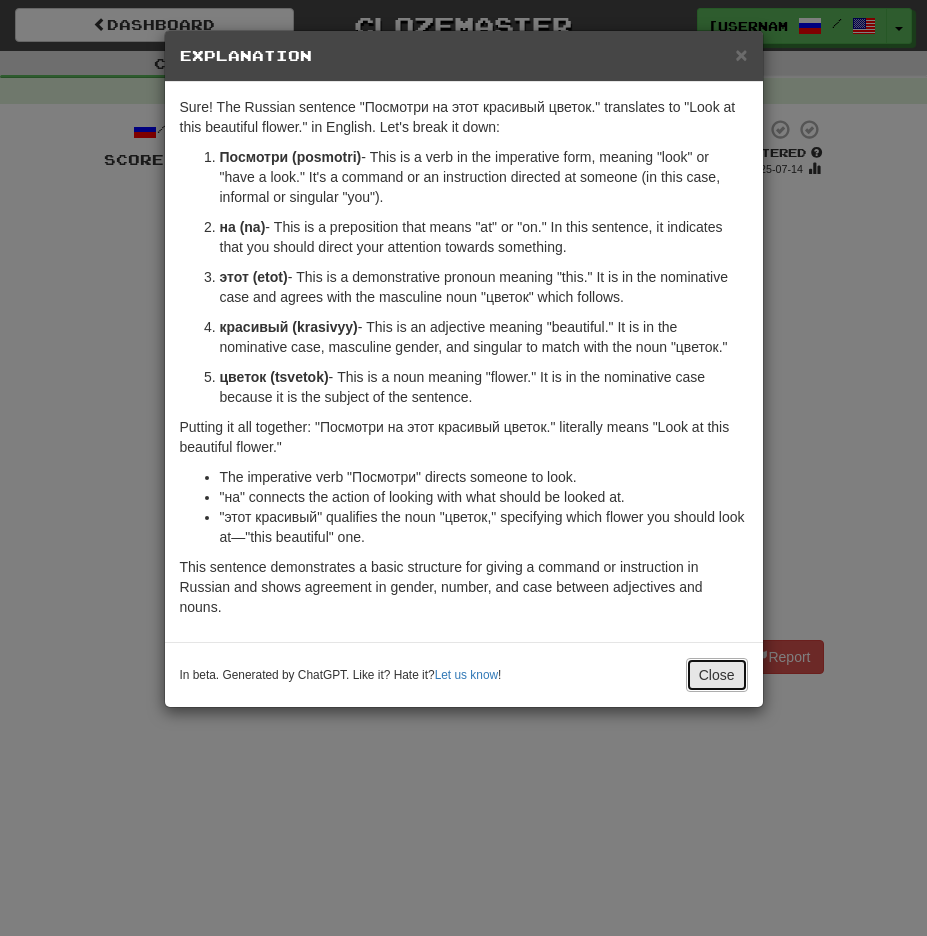 click on "Close" at bounding box center (717, 675) 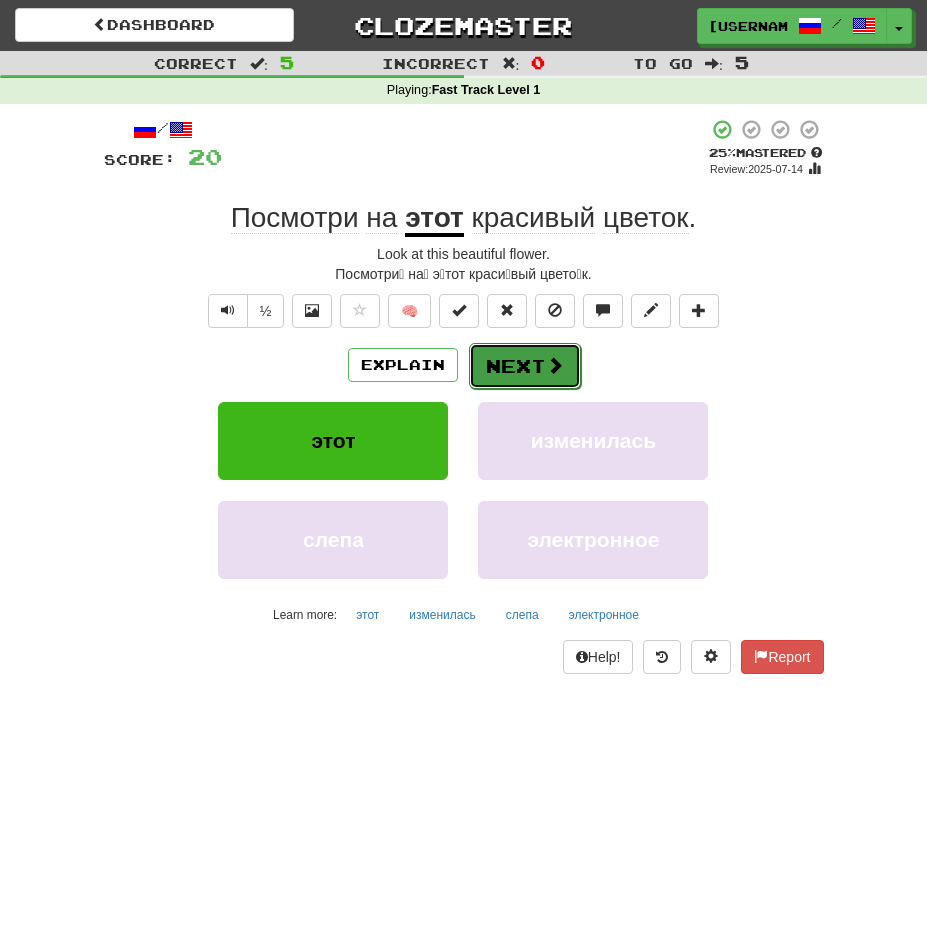 click at bounding box center (555, 365) 